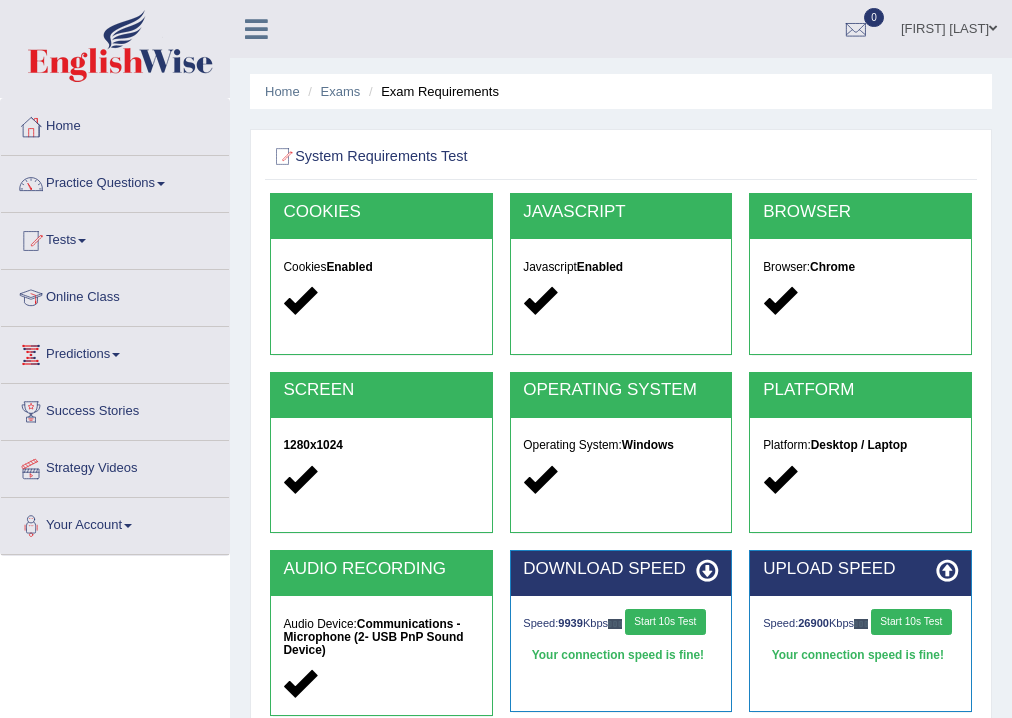 scroll, scrollTop: 0, scrollLeft: 0, axis: both 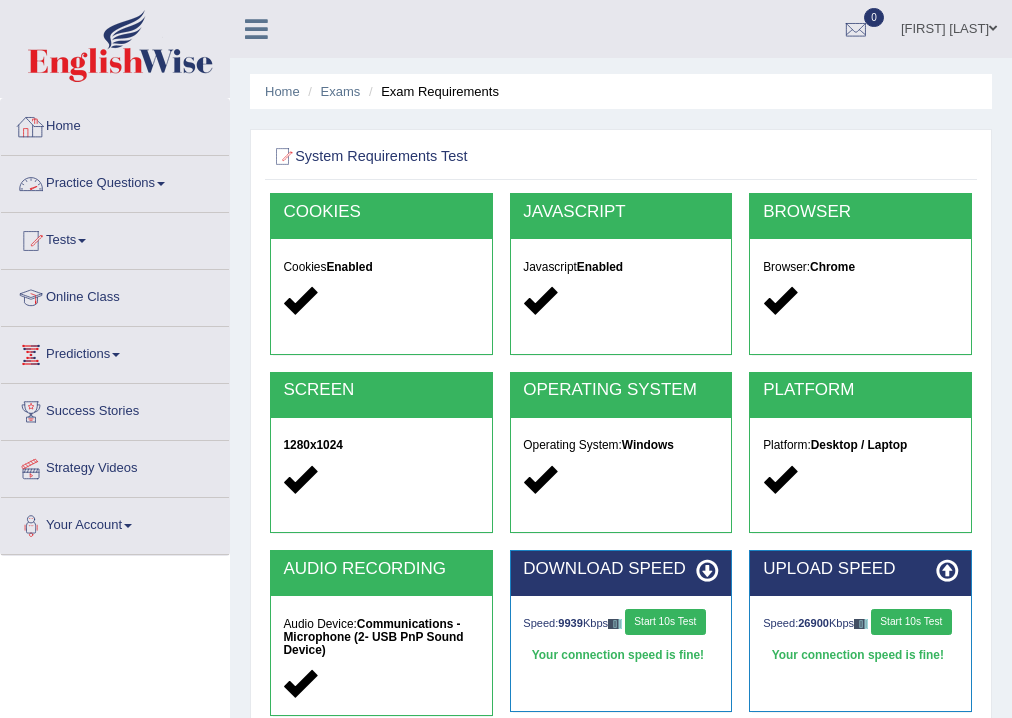 click on "Home" at bounding box center [115, 124] 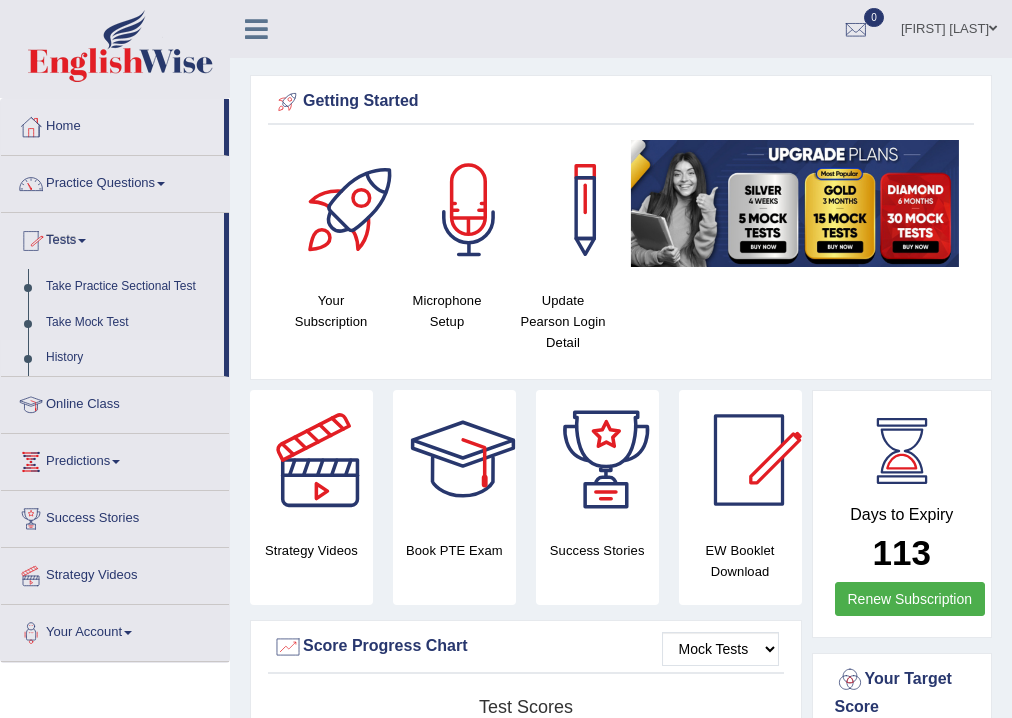 scroll, scrollTop: 0, scrollLeft: 0, axis: both 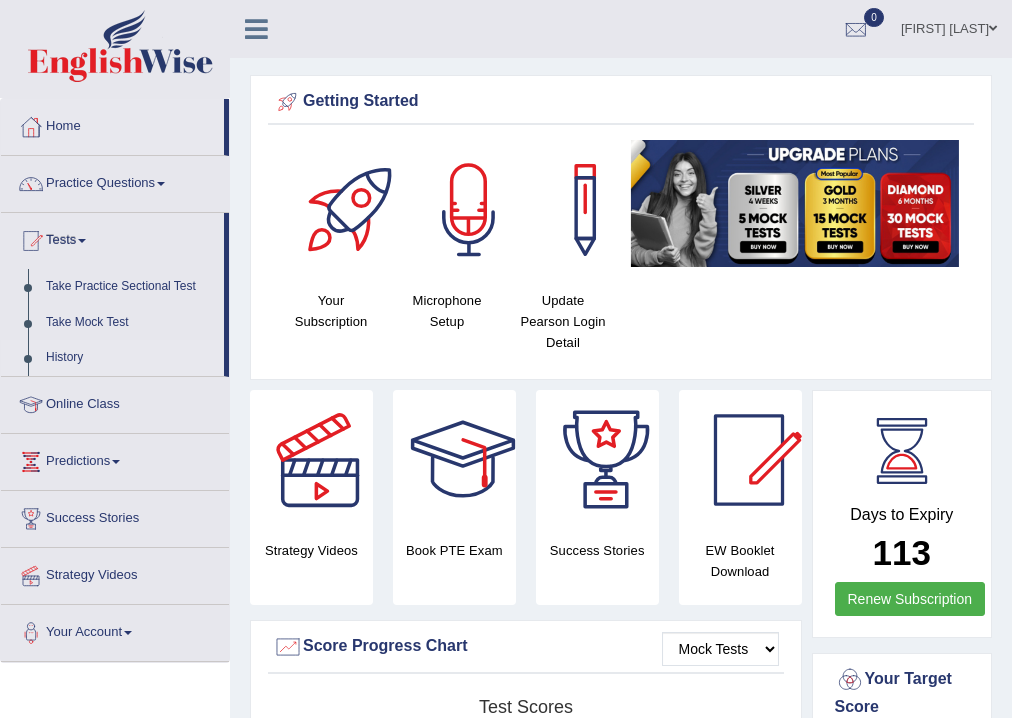 click on "History" at bounding box center (130, 358) 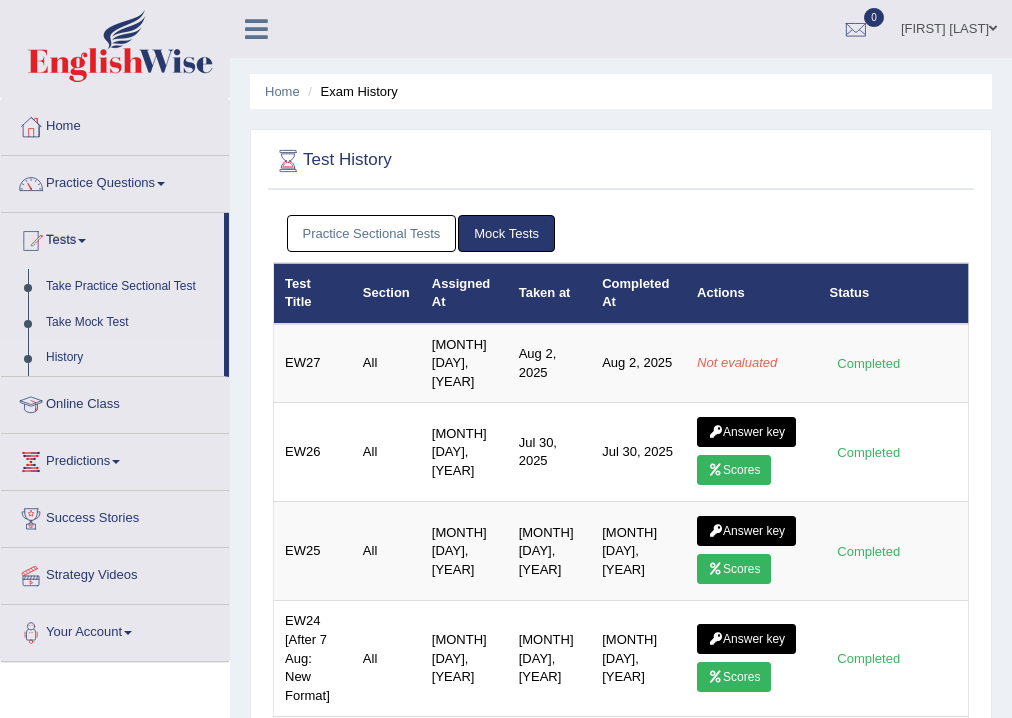 scroll, scrollTop: 0, scrollLeft: 0, axis: both 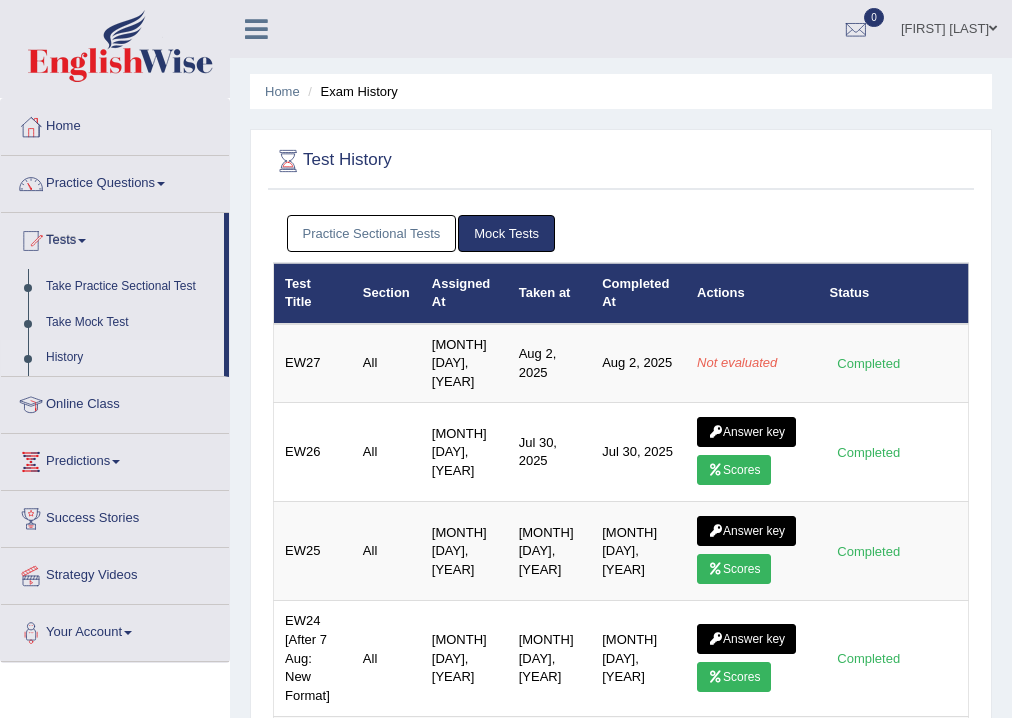 click on "[FIRST] [LAST]" at bounding box center (949, 26) 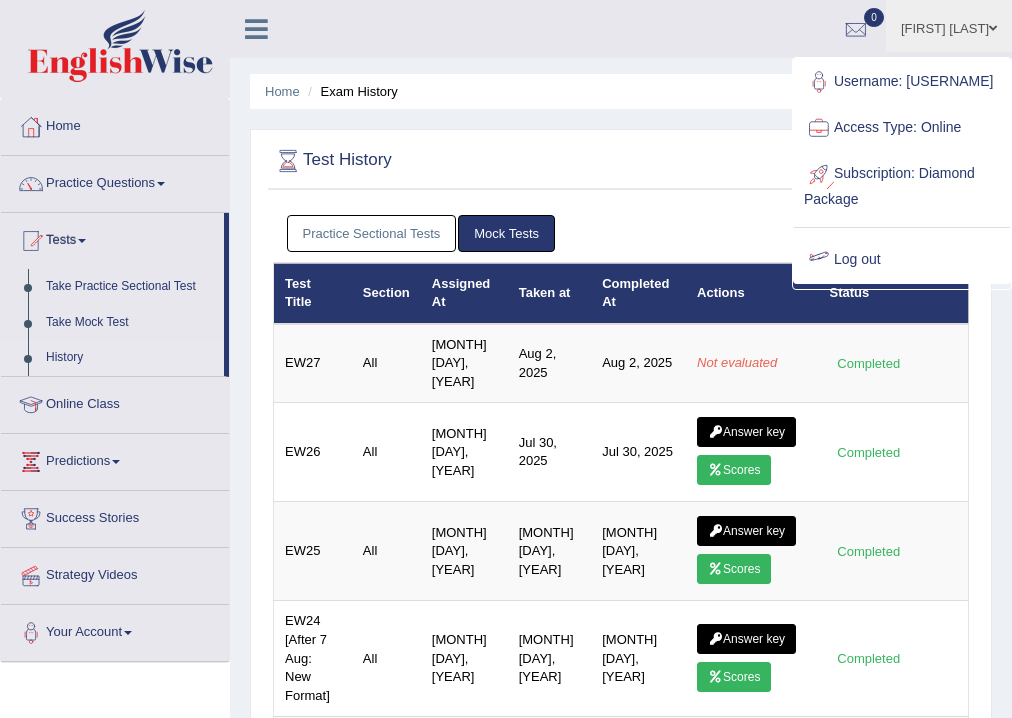 click on "Log out" at bounding box center (902, 260) 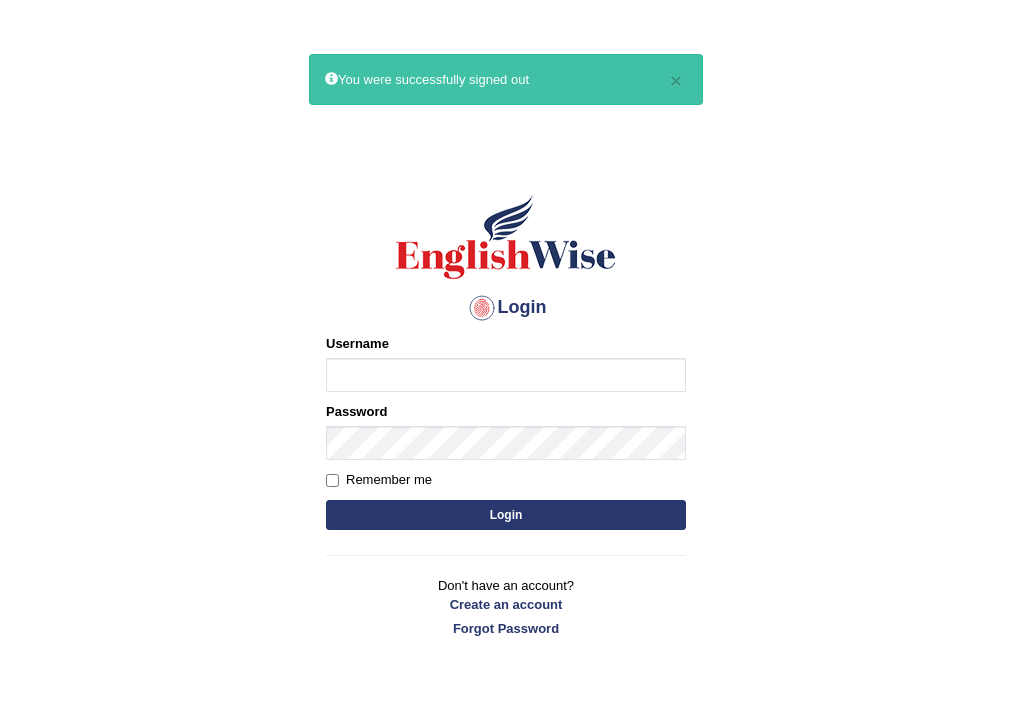 scroll, scrollTop: 0, scrollLeft: 0, axis: both 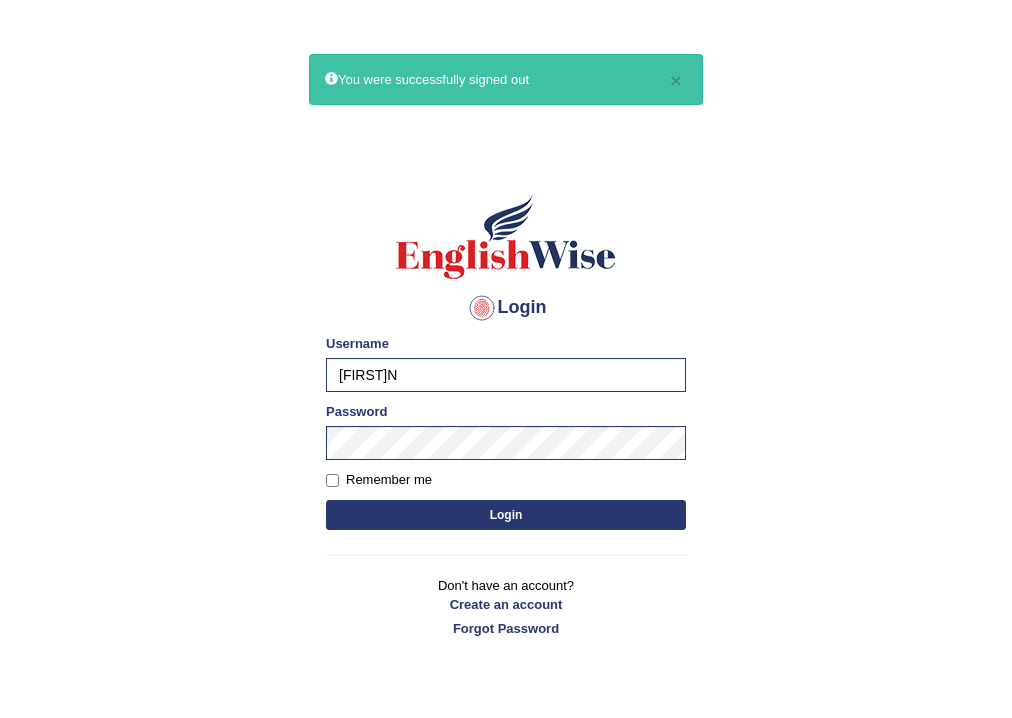 drag, startPoint x: 500, startPoint y: 376, endPoint x: 169, endPoint y: 329, distance: 334.32022 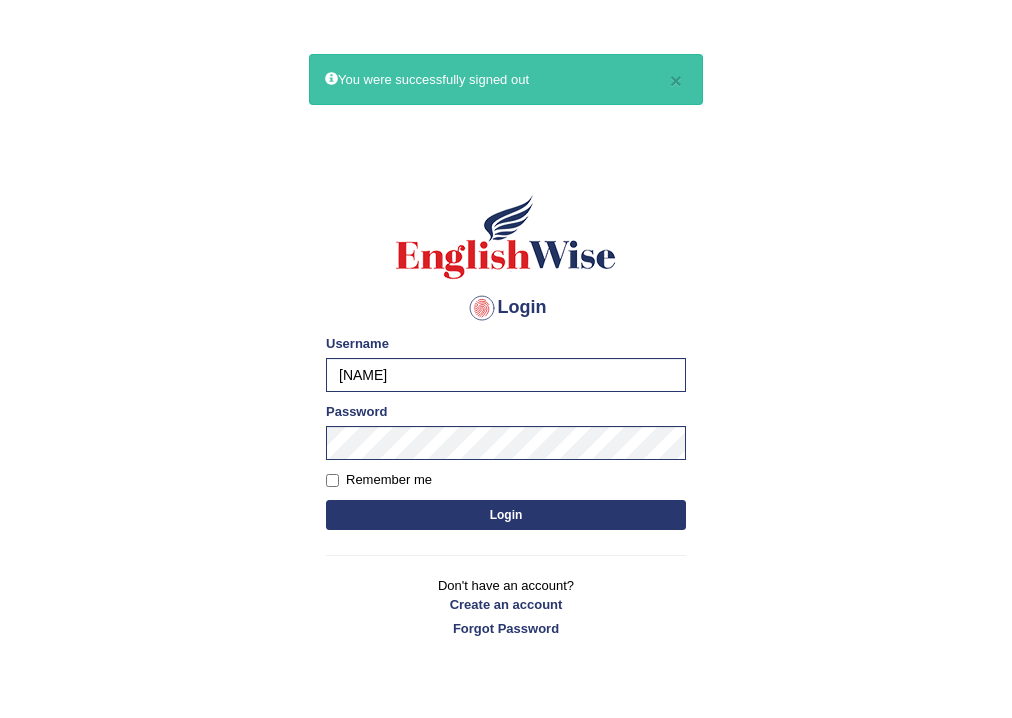 type on "[NAME]" 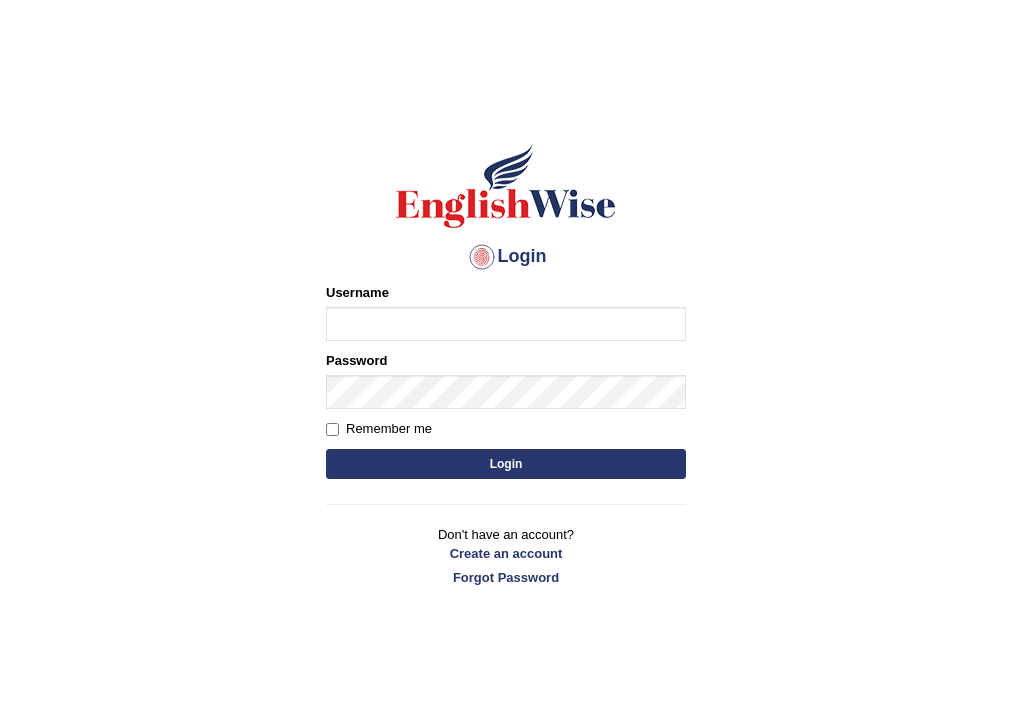scroll, scrollTop: 0, scrollLeft: 0, axis: both 